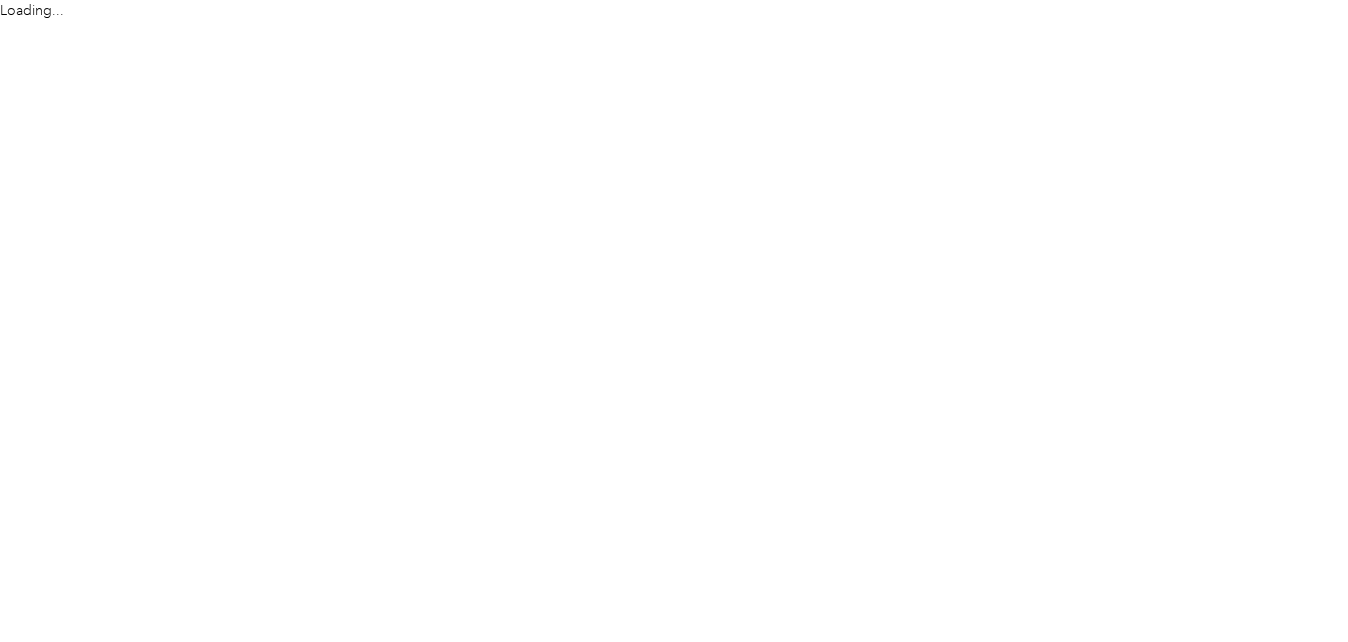 scroll, scrollTop: 0, scrollLeft: 0, axis: both 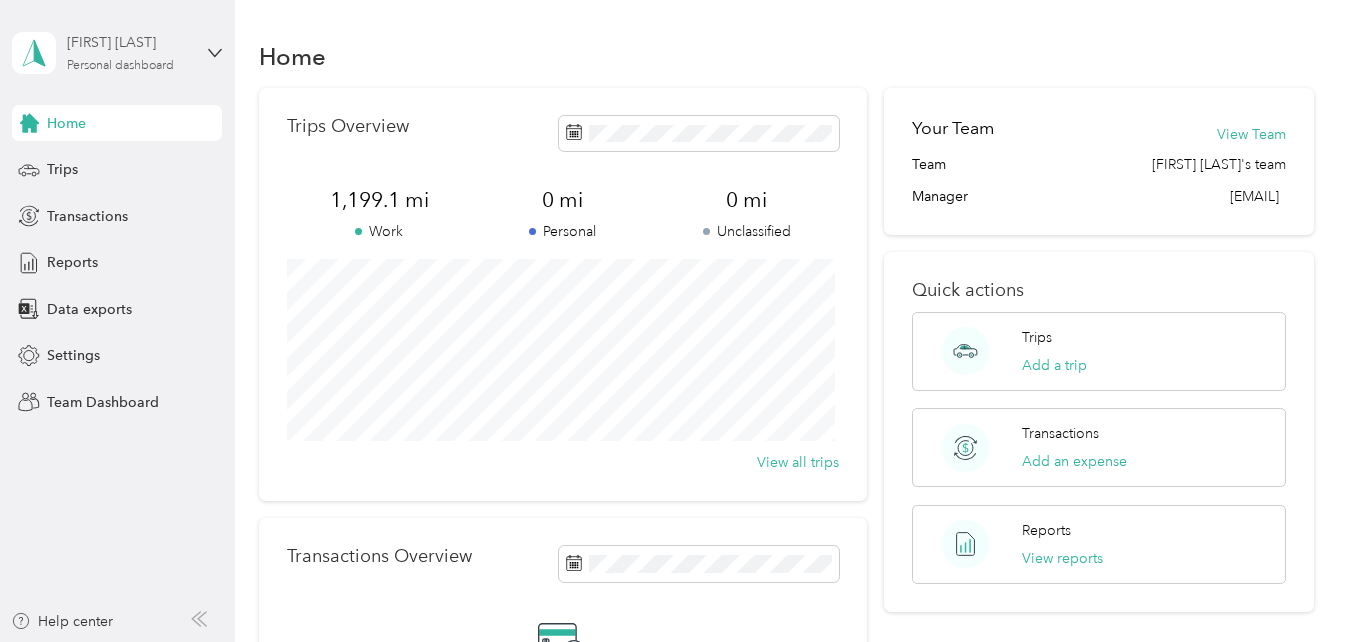 click on "[FIRST] [LAST]" at bounding box center [129, 42] 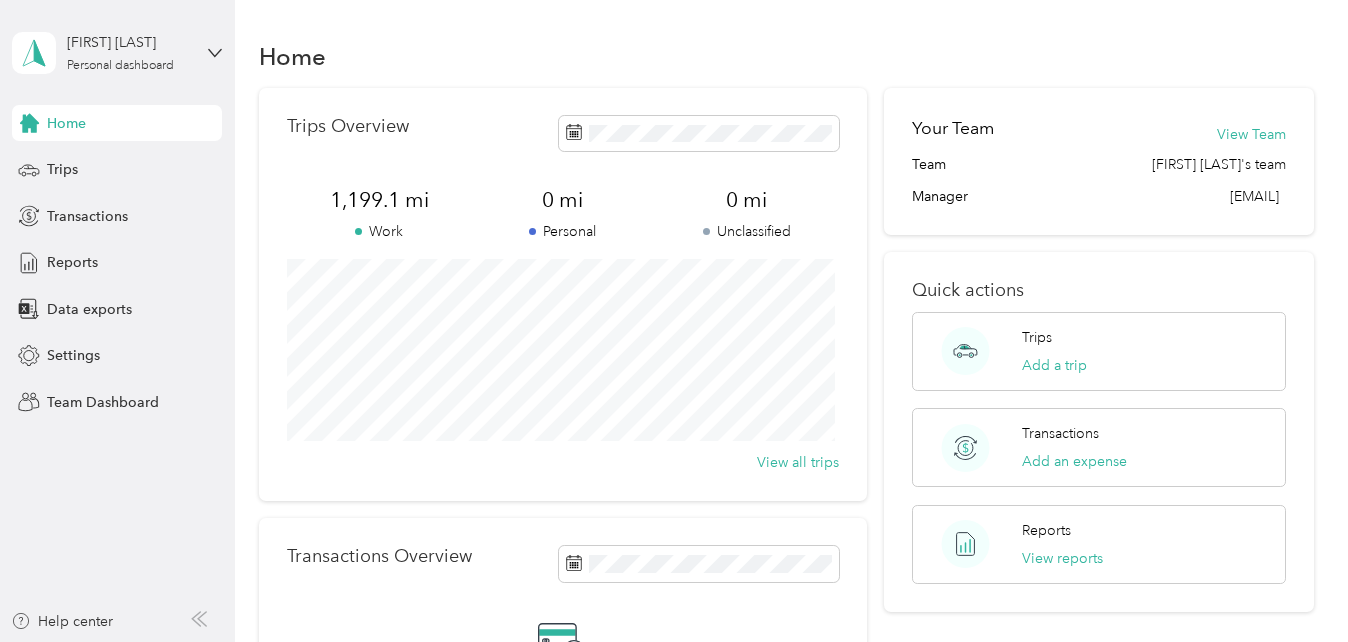 click on "Team dashboard" at bounding box center (83, 164) 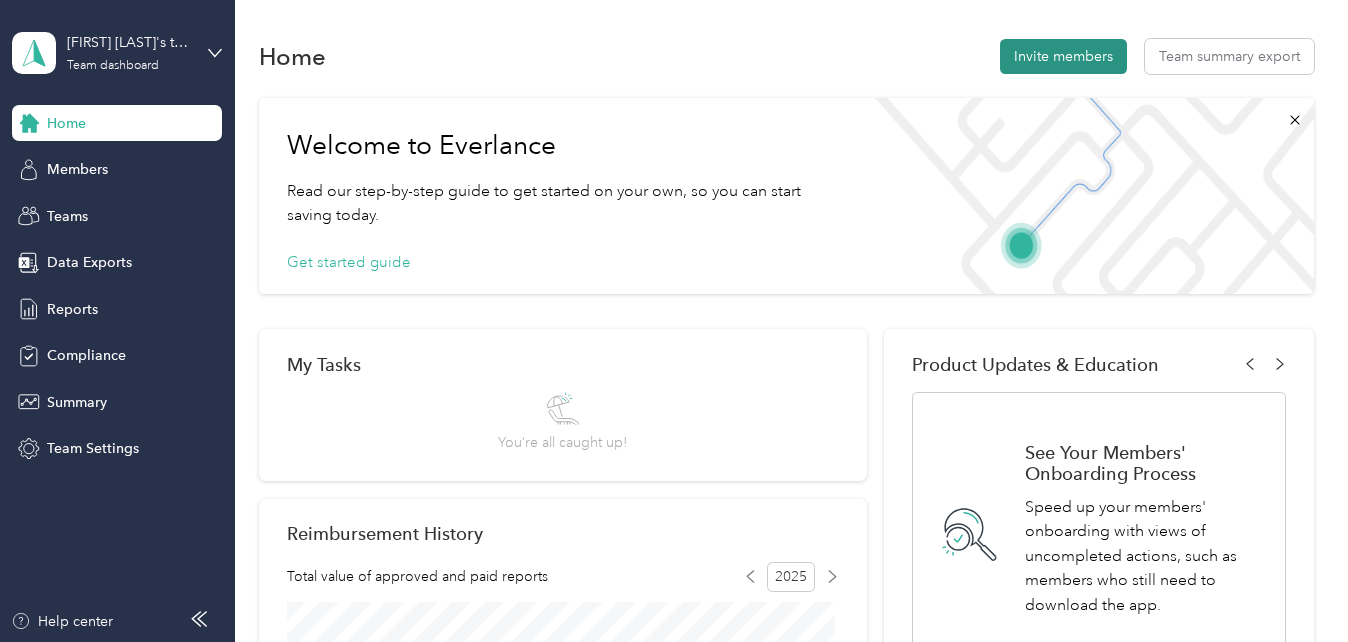 click on "Invite members" at bounding box center [1063, 56] 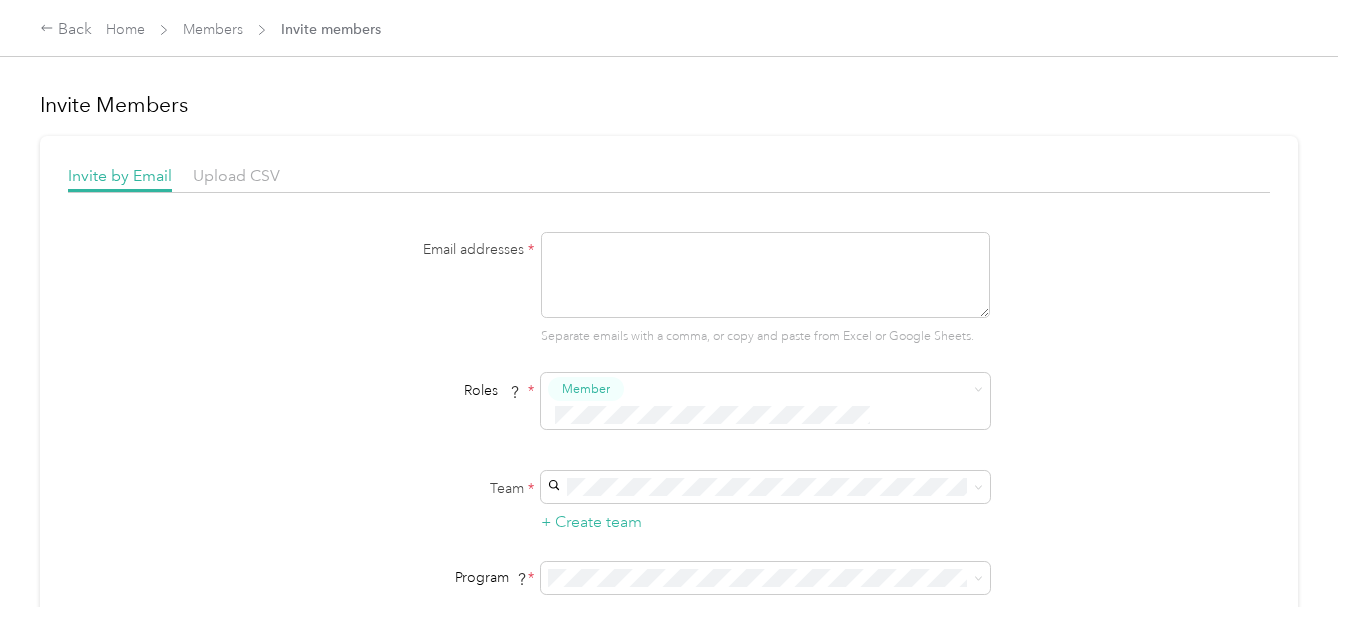 click at bounding box center [765, 275] 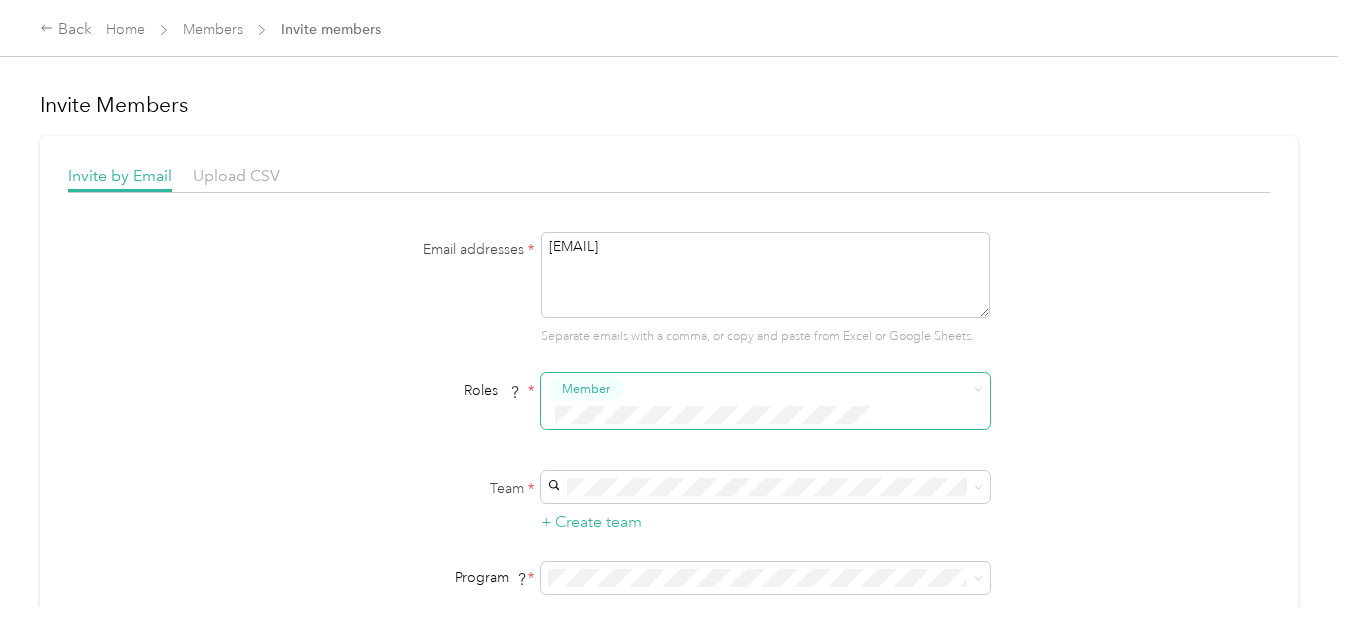 type on "[EMAIL]" 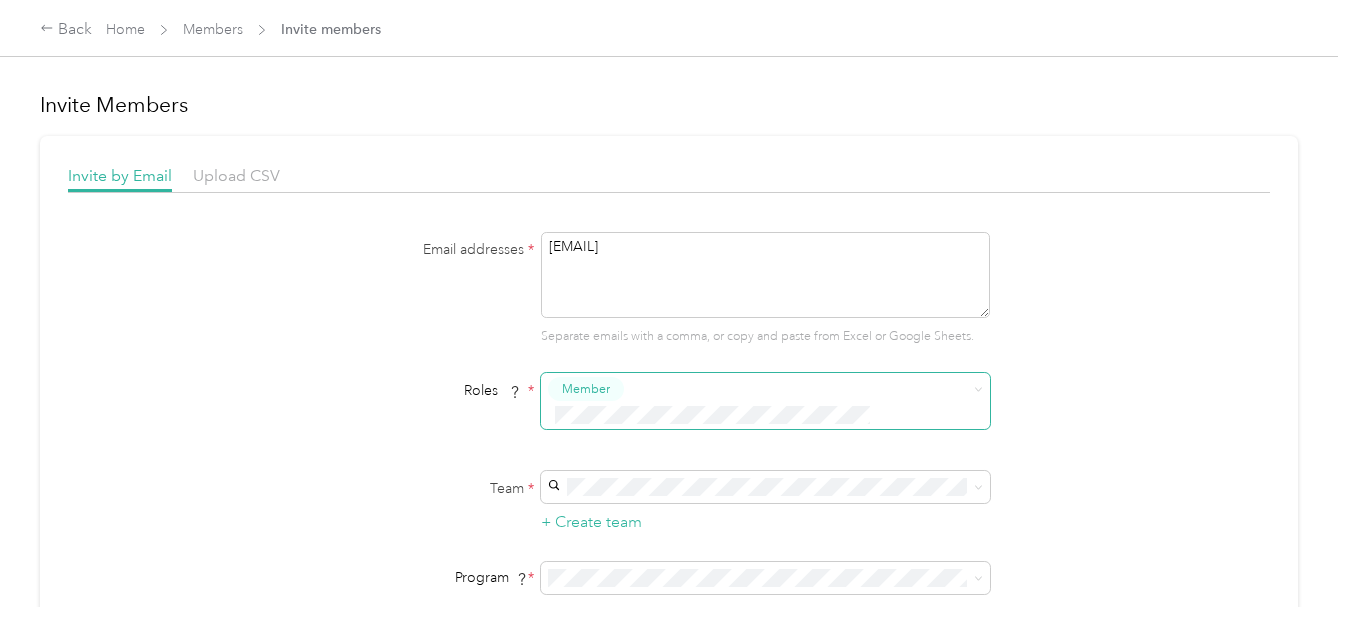 click on "Member" at bounding box center [586, 389] 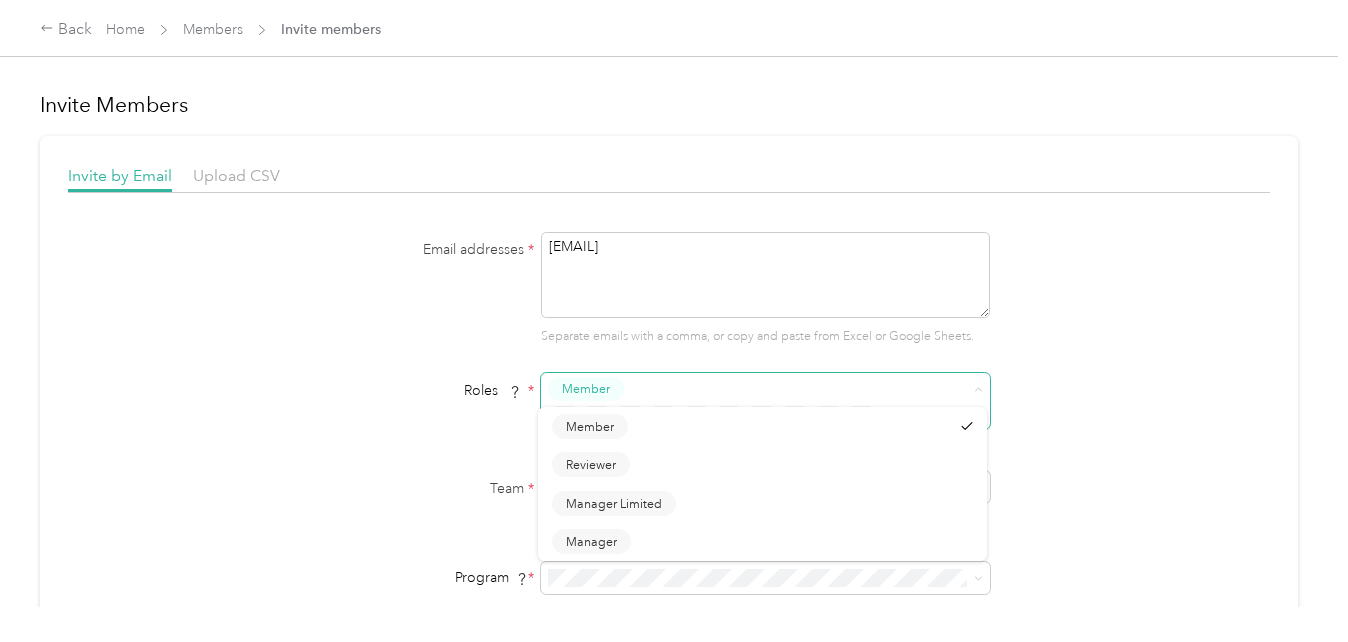 click on "Member" at bounding box center [586, 389] 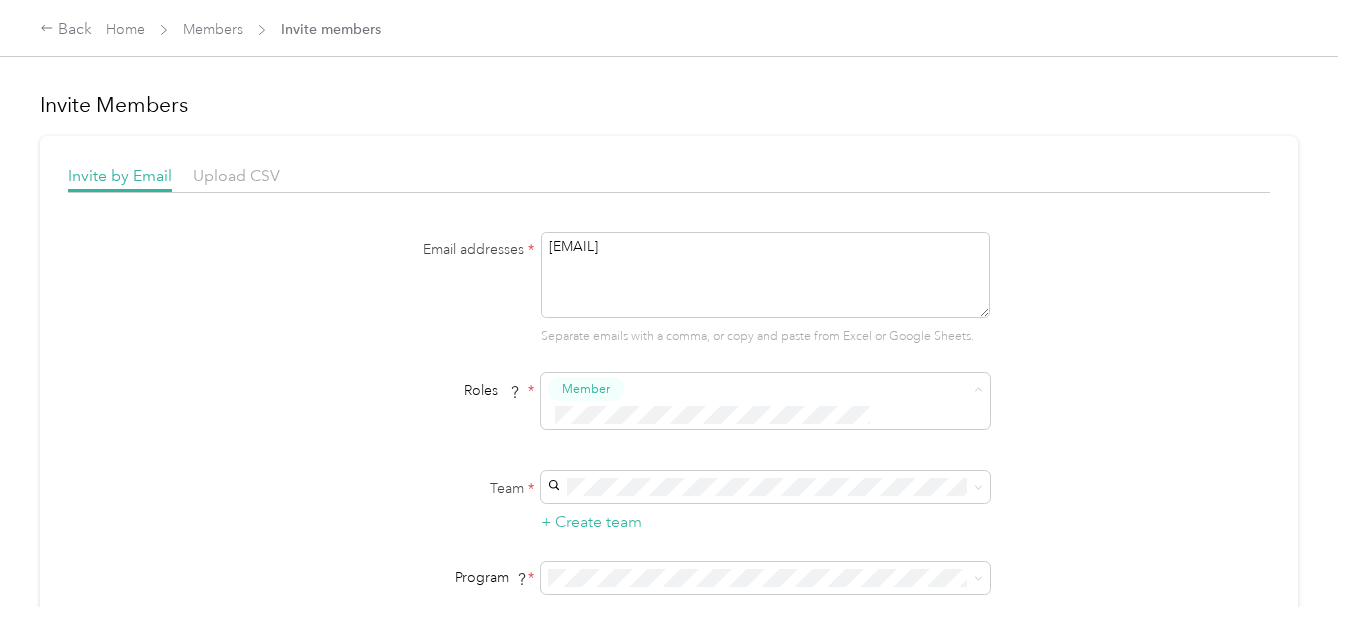 click on "Email addresses   * [EMAIL] Separate emails with a comma, or copy and paste from Excel or Google Sheets." at bounding box center (669, 289) 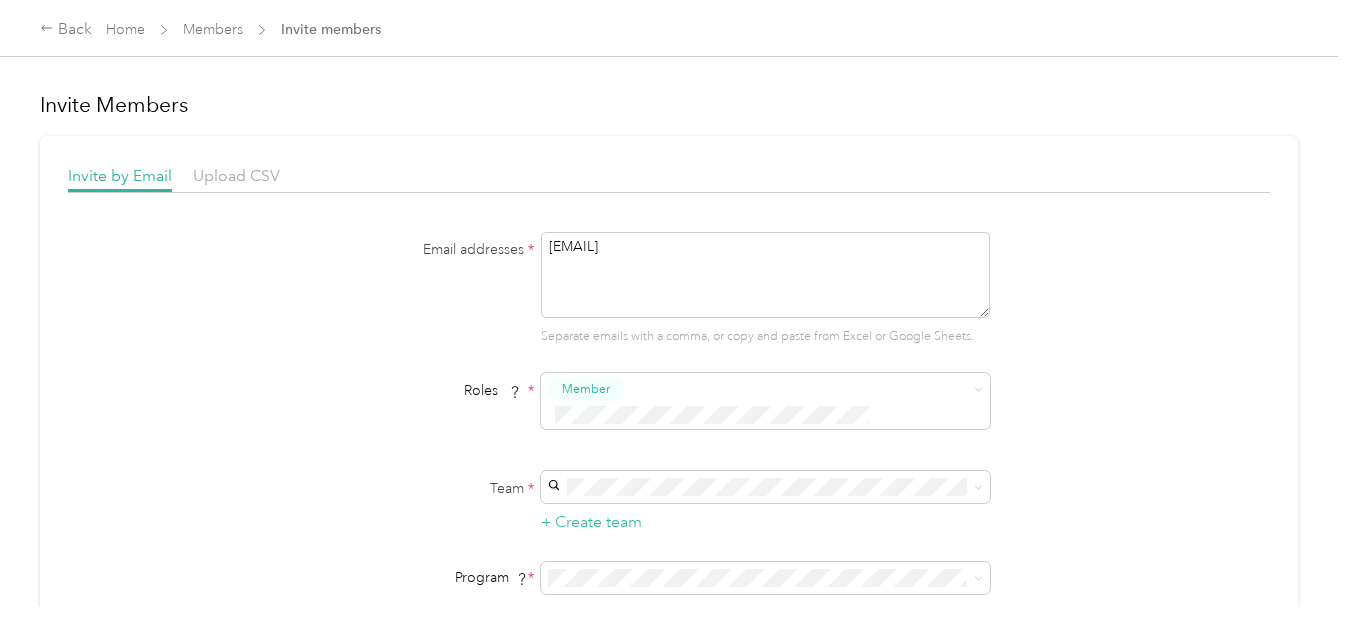 click on "[FIRST] [LAST]'s team [FIRST] [LAST]" at bounding box center (762, 508) 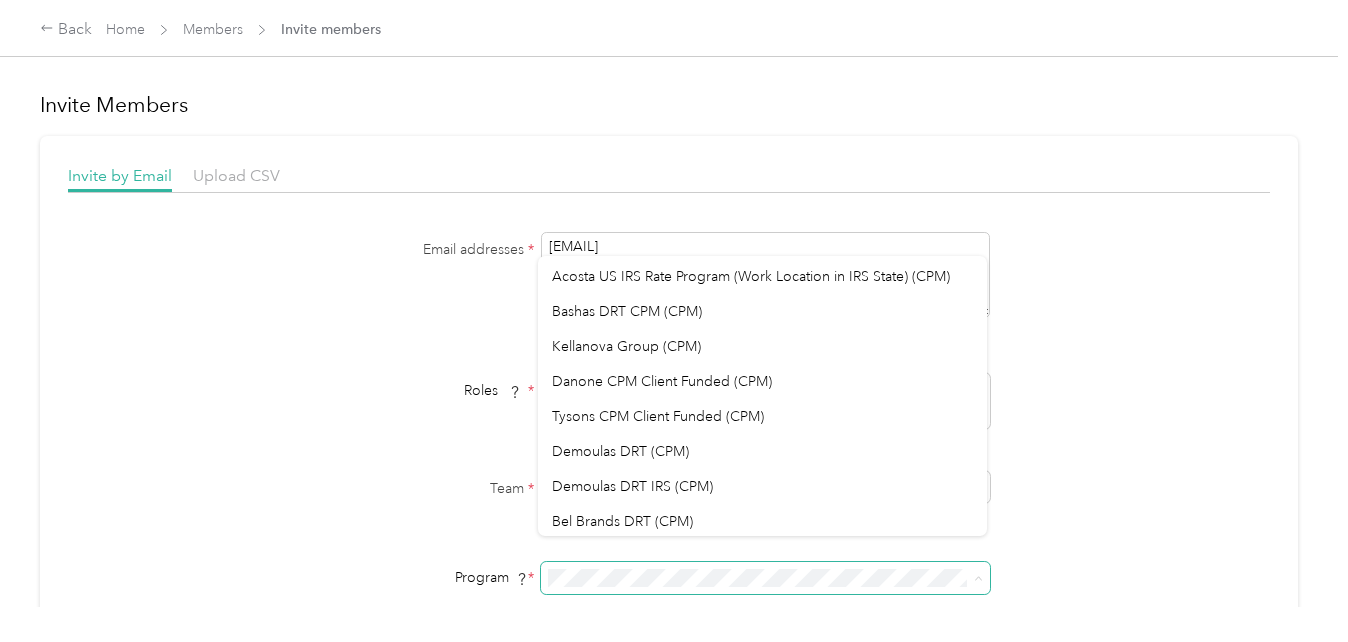 scroll, scrollTop: 251, scrollLeft: 0, axis: vertical 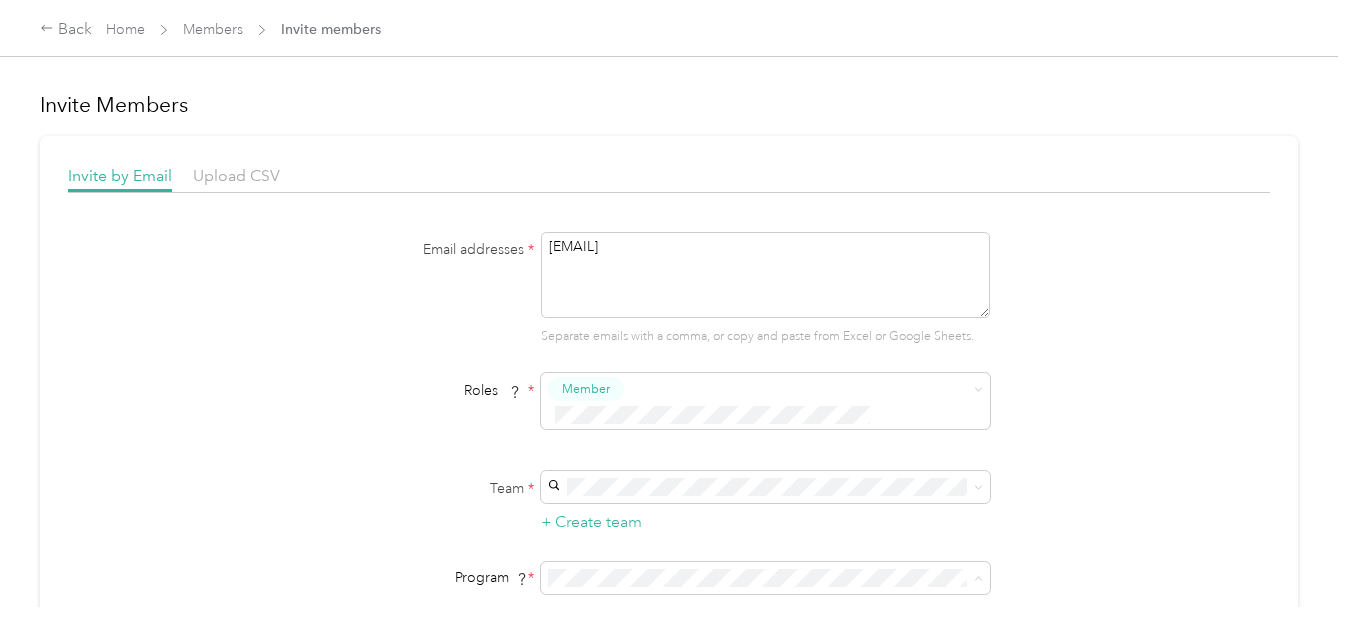 click on "Tysons CPM Client Funded (CPM)" at bounding box center [658, 350] 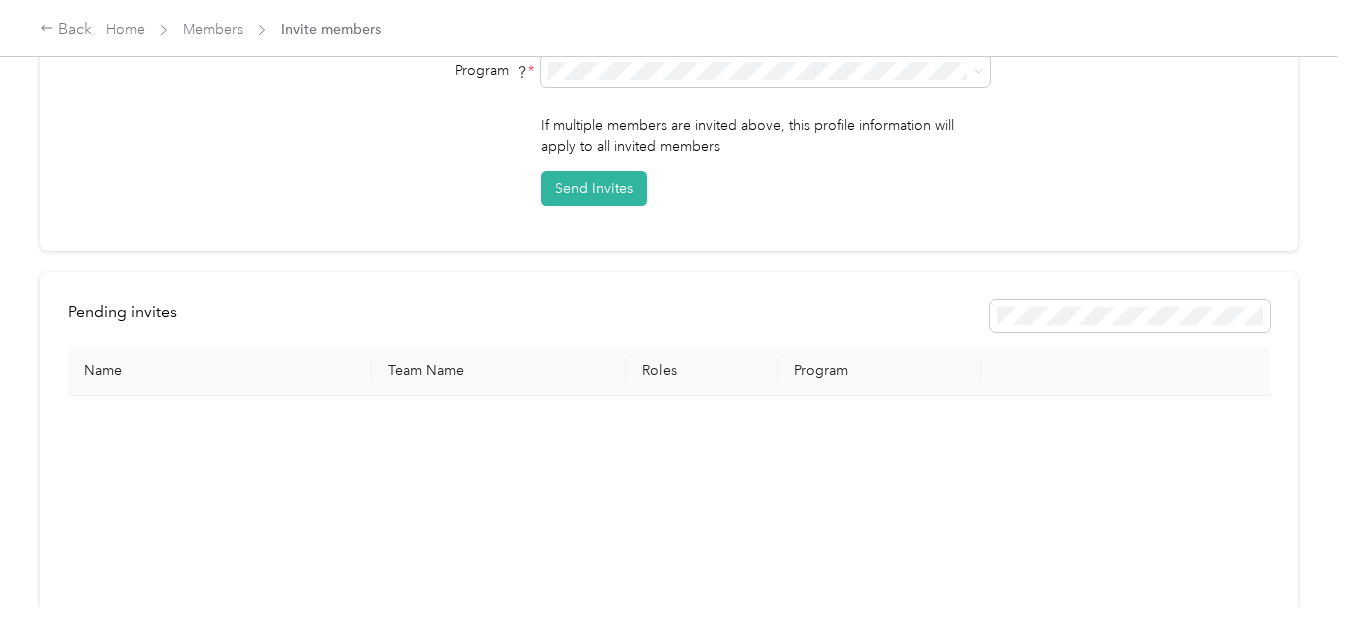 scroll, scrollTop: 531, scrollLeft: 0, axis: vertical 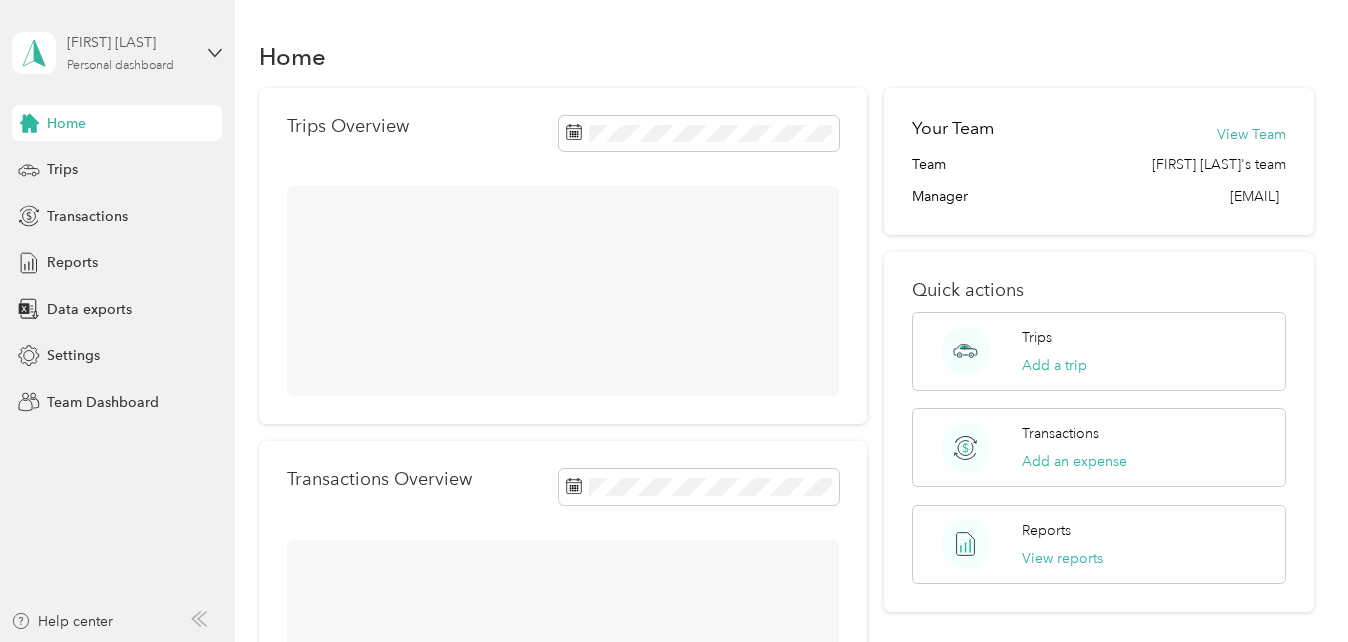 click on "[FIRST] [LAST]" at bounding box center [129, 42] 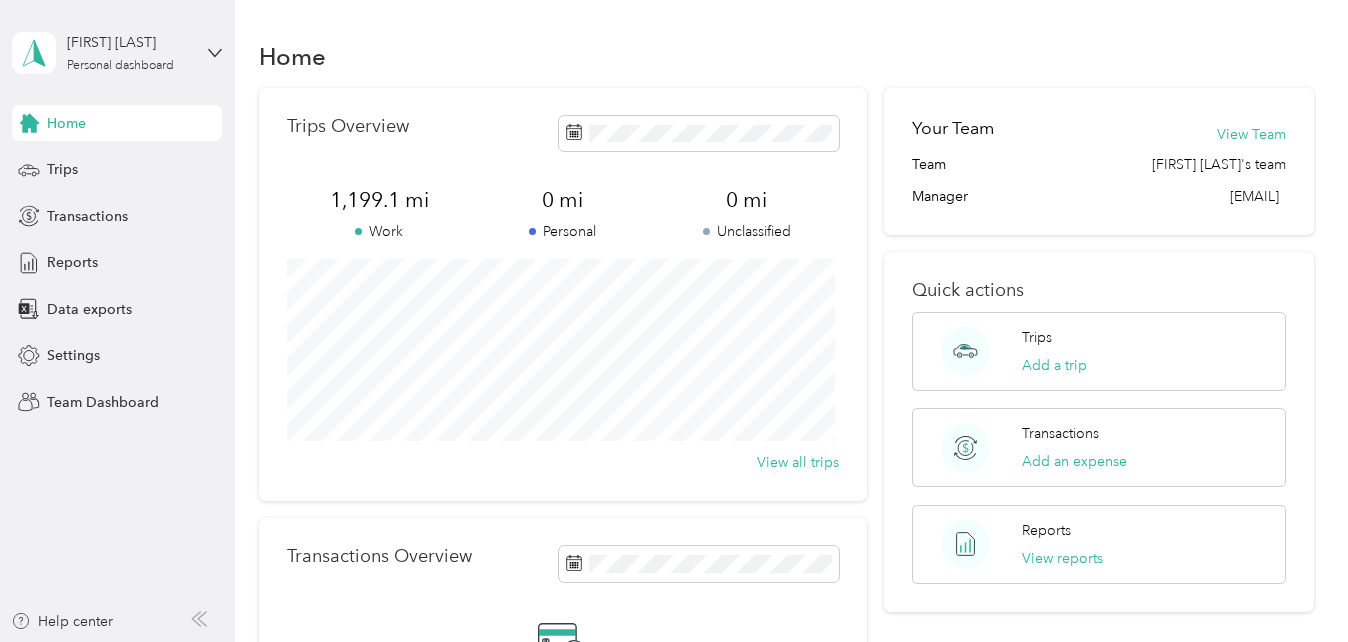 click on "Team dashboard" at bounding box center [83, 164] 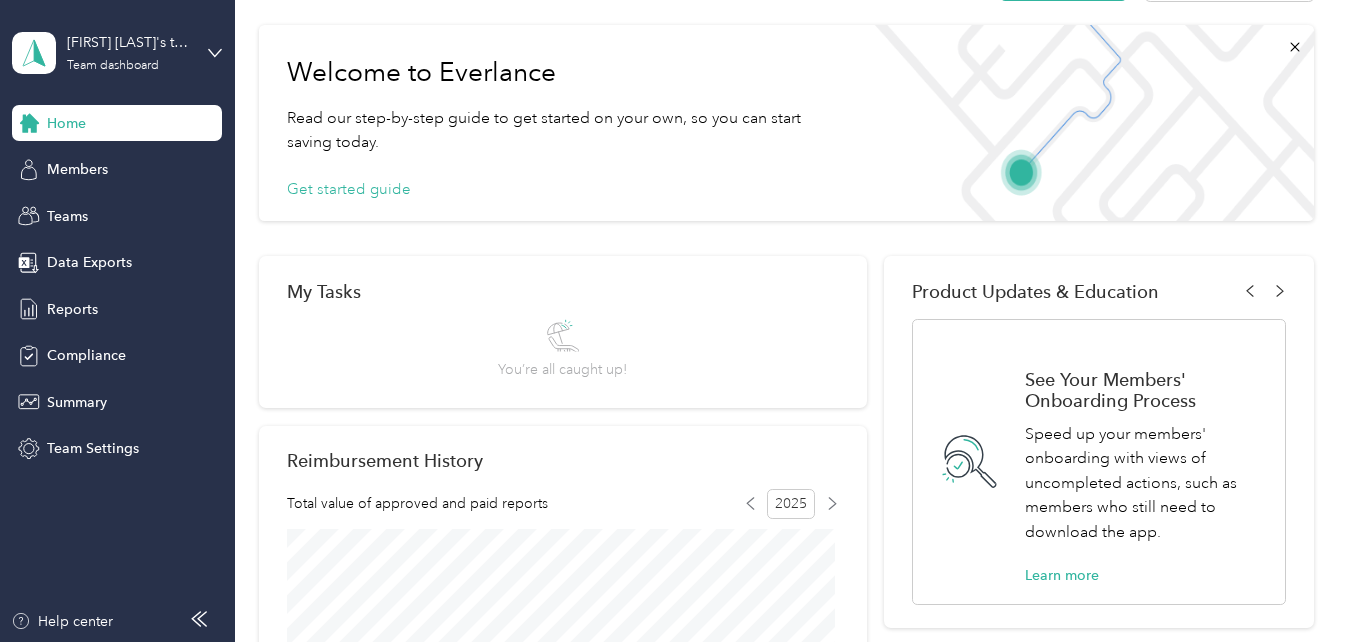 scroll, scrollTop: 0, scrollLeft: 0, axis: both 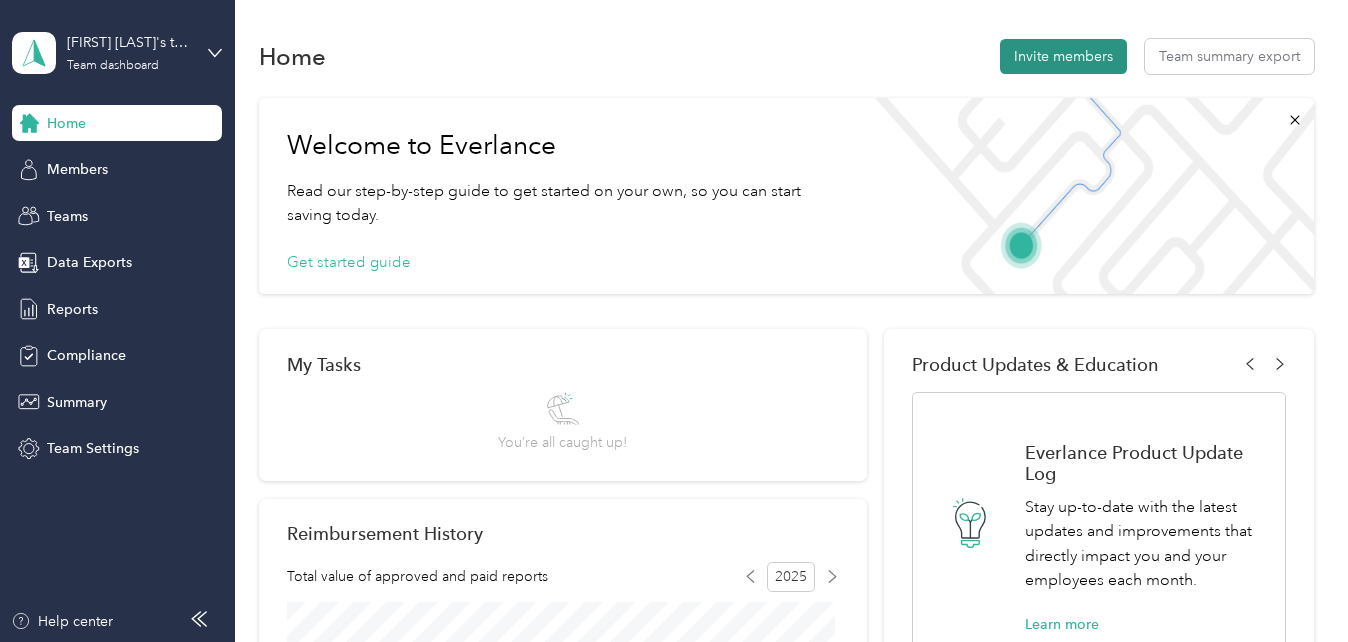 click on "Invite members" at bounding box center [1063, 56] 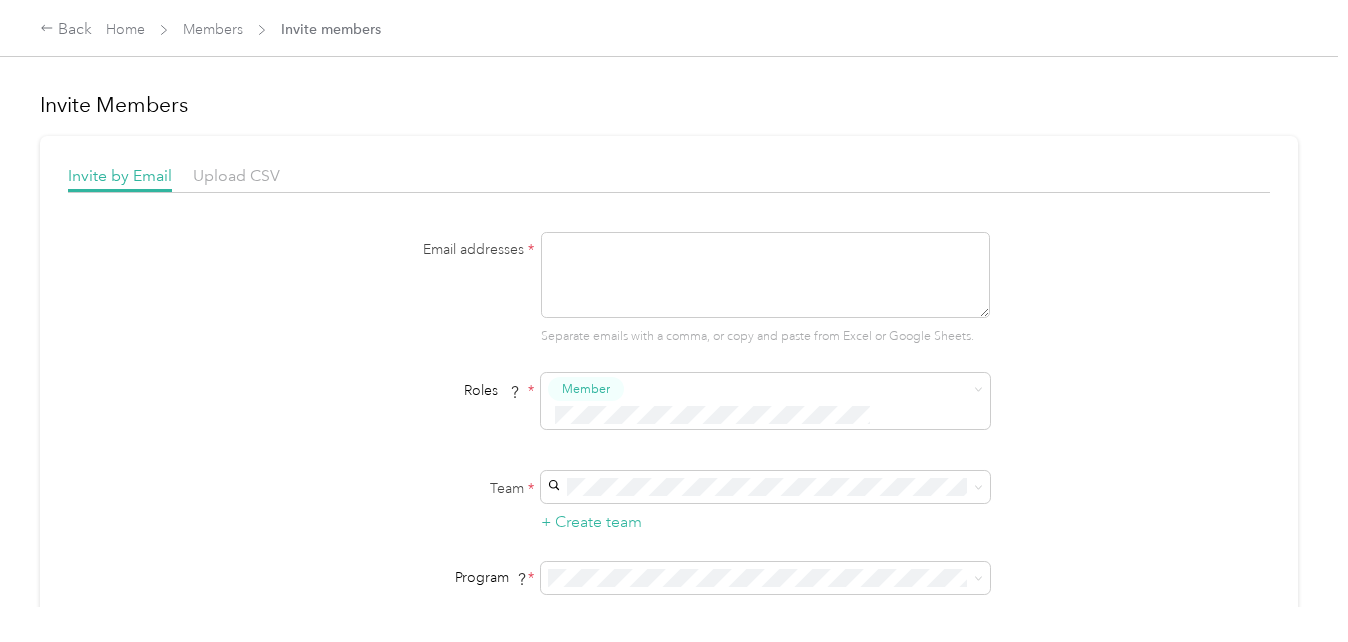 click at bounding box center (765, 275) 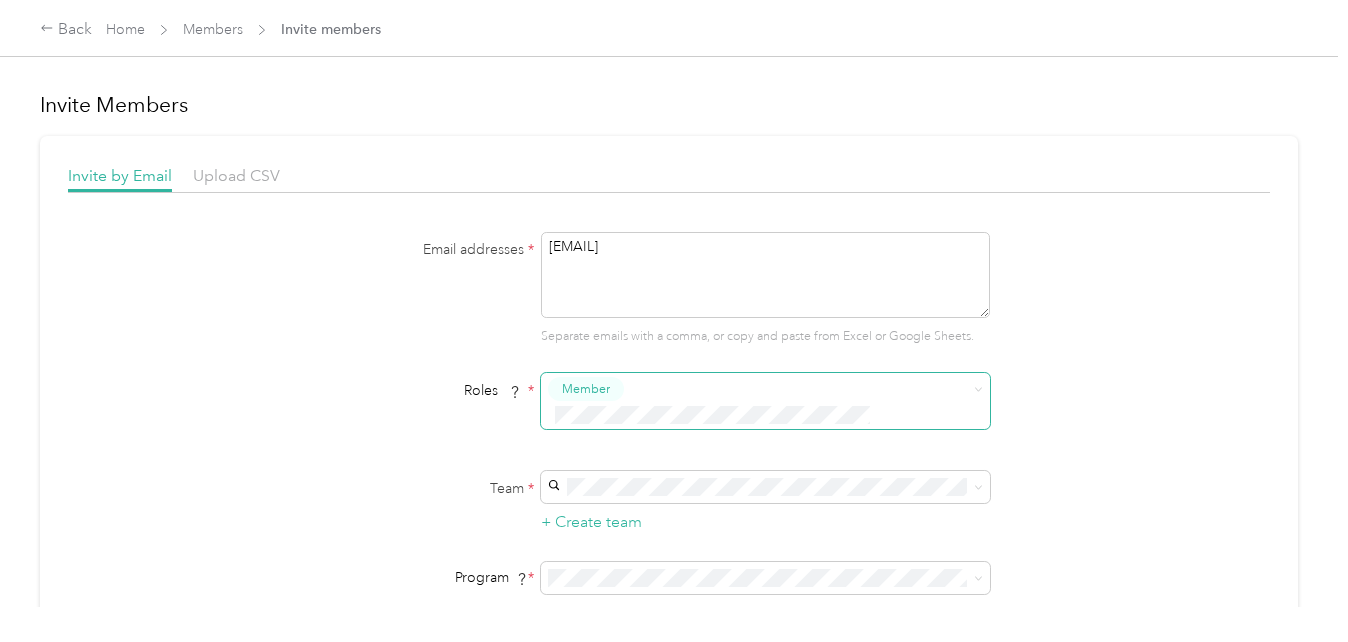 type on "[EMAIL]" 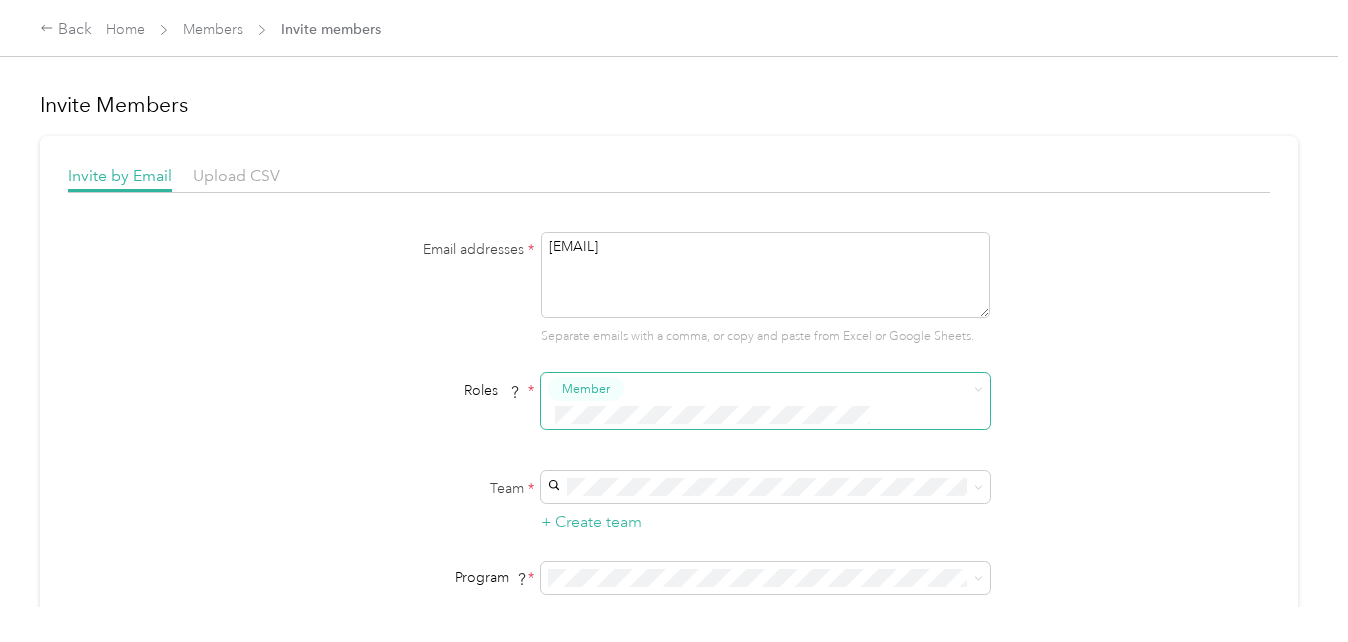 click at bounding box center (752, 415) 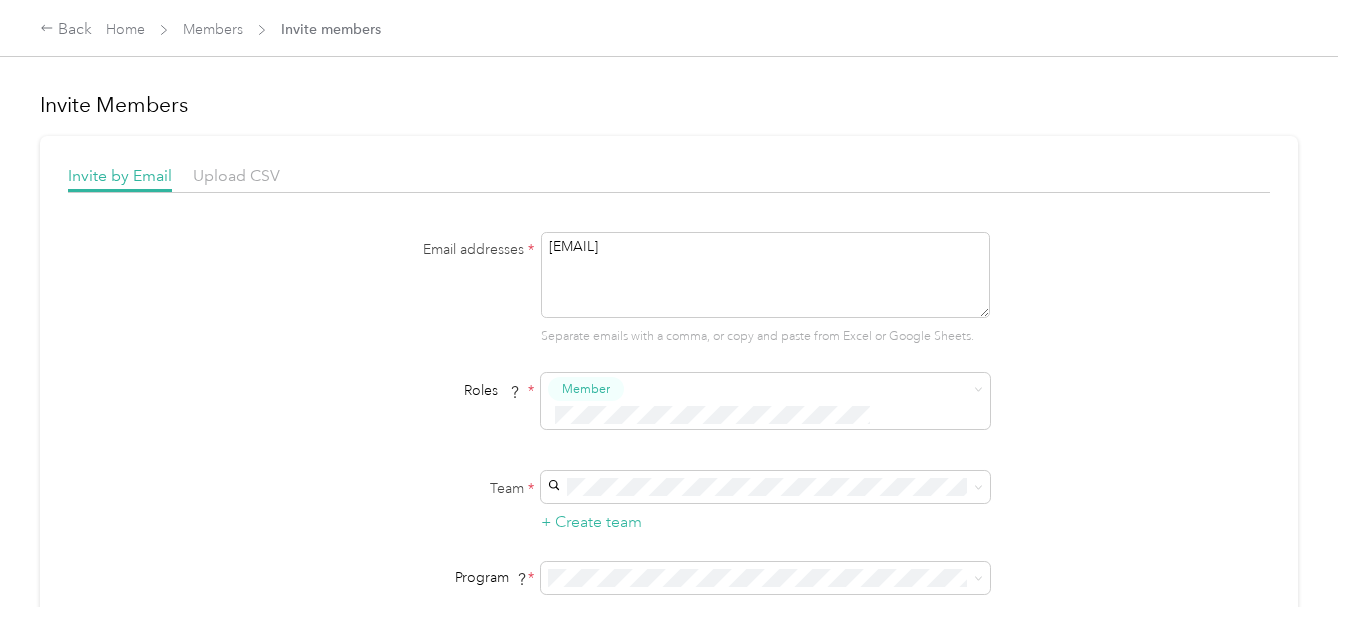 click on "Member" at bounding box center [590, 419] 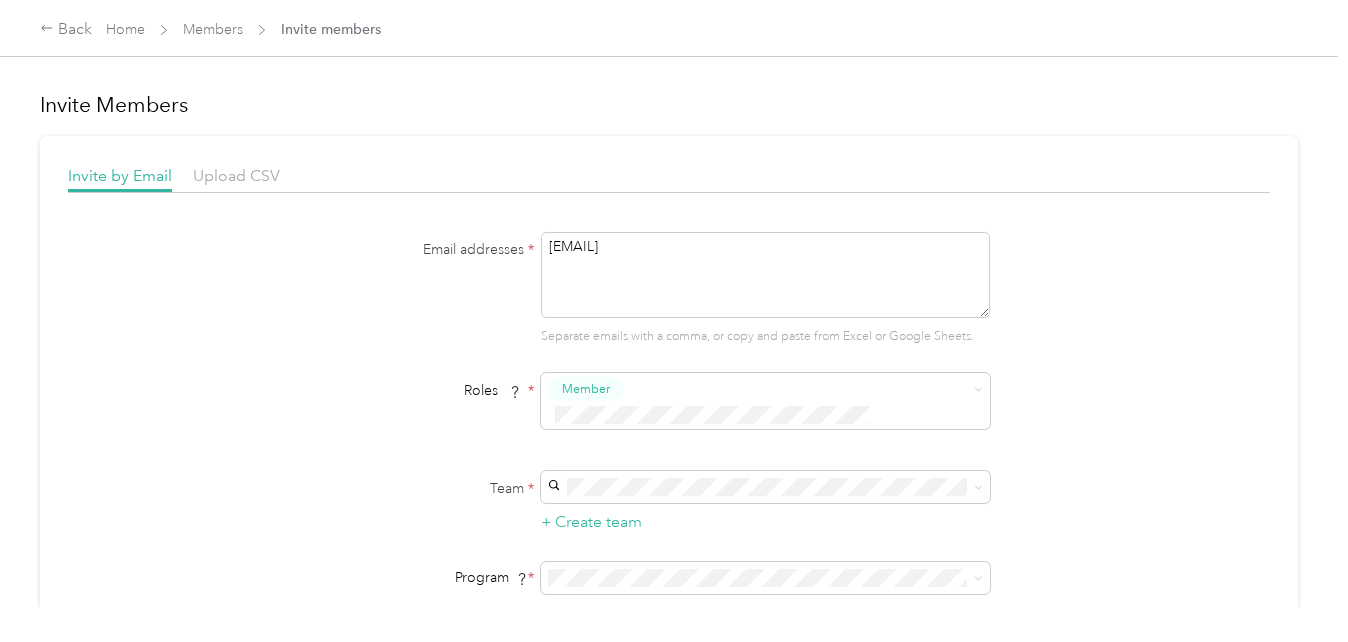 click on "[FIRST] [LAST]'s team" at bounding box center (619, 497) 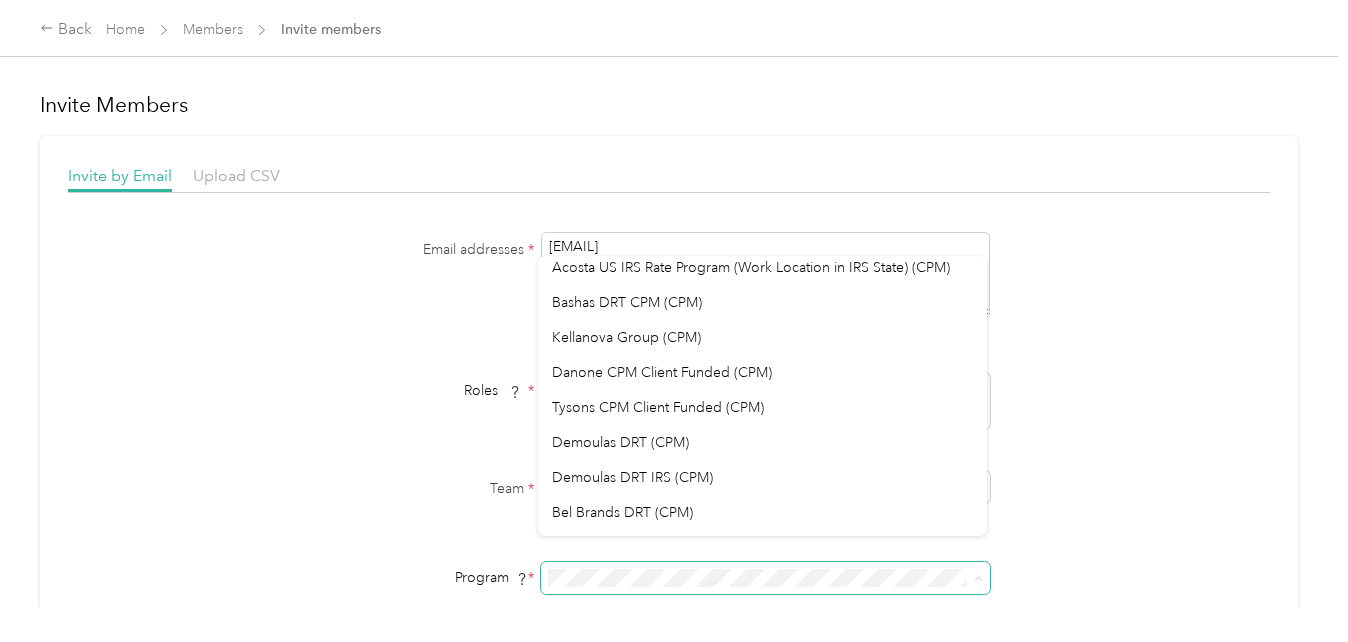 scroll, scrollTop: 288, scrollLeft: 0, axis: vertical 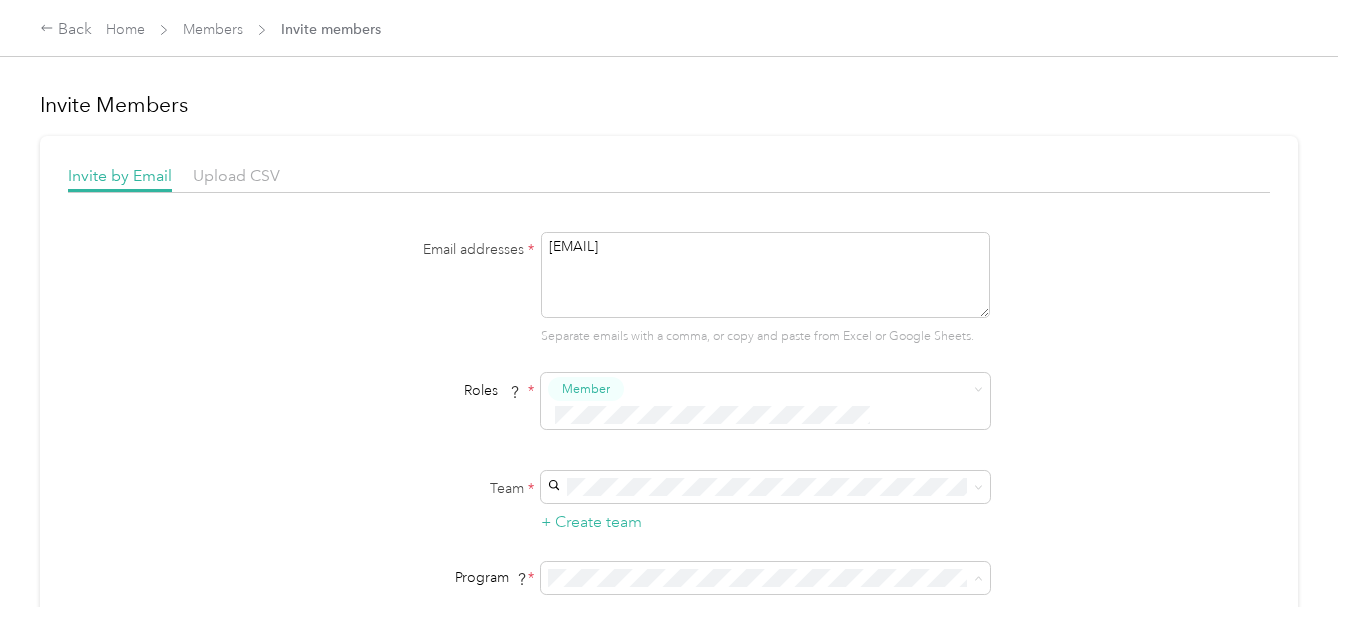 click on "Tysons CPM Client Funded (CPM)" at bounding box center (762, 370) 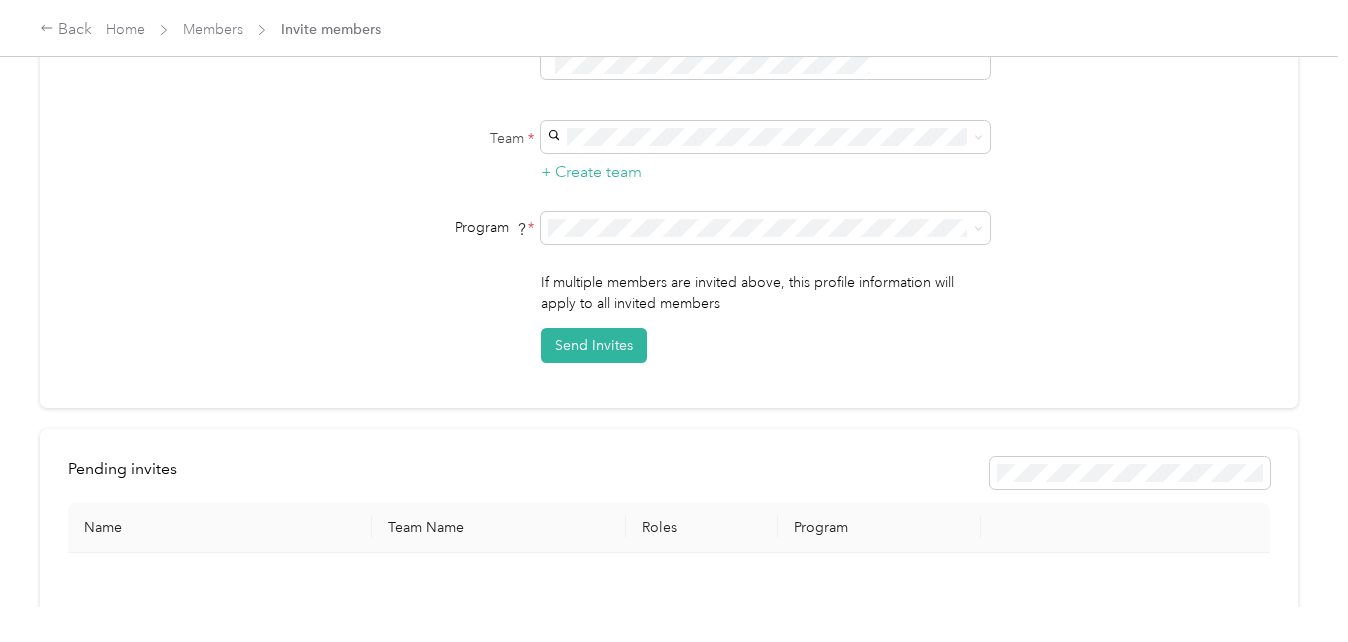 scroll, scrollTop: 352, scrollLeft: 0, axis: vertical 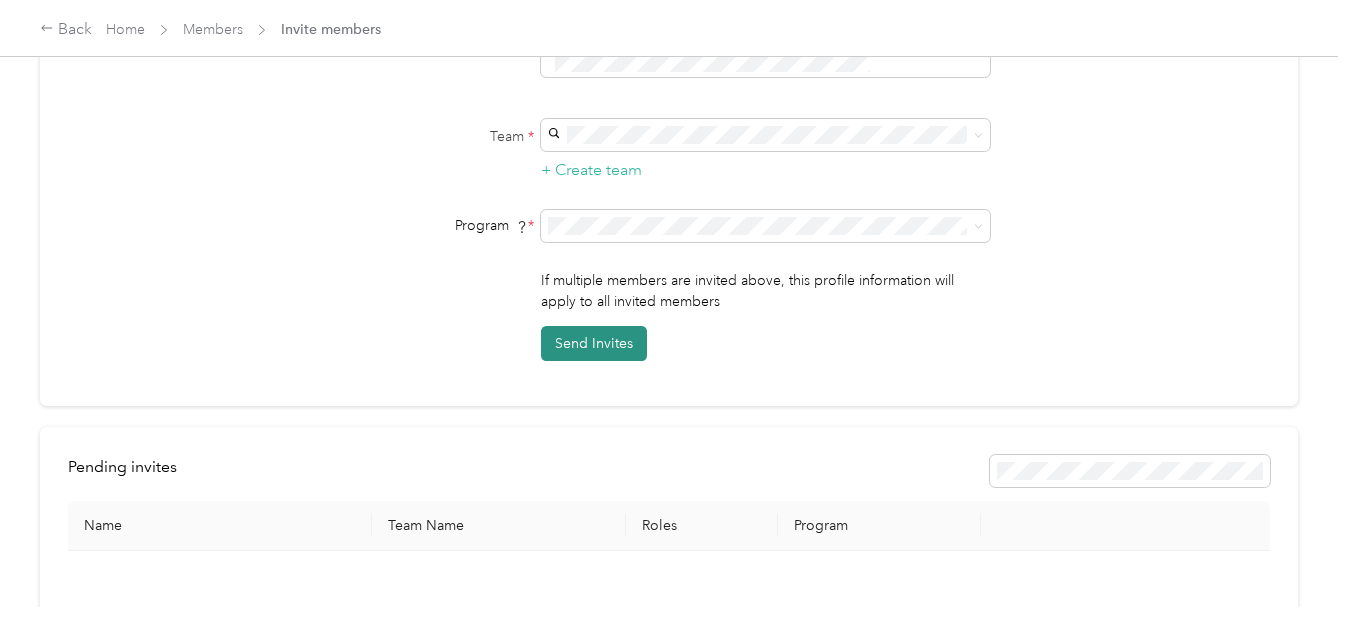 click on "Send Invites" at bounding box center (594, 343) 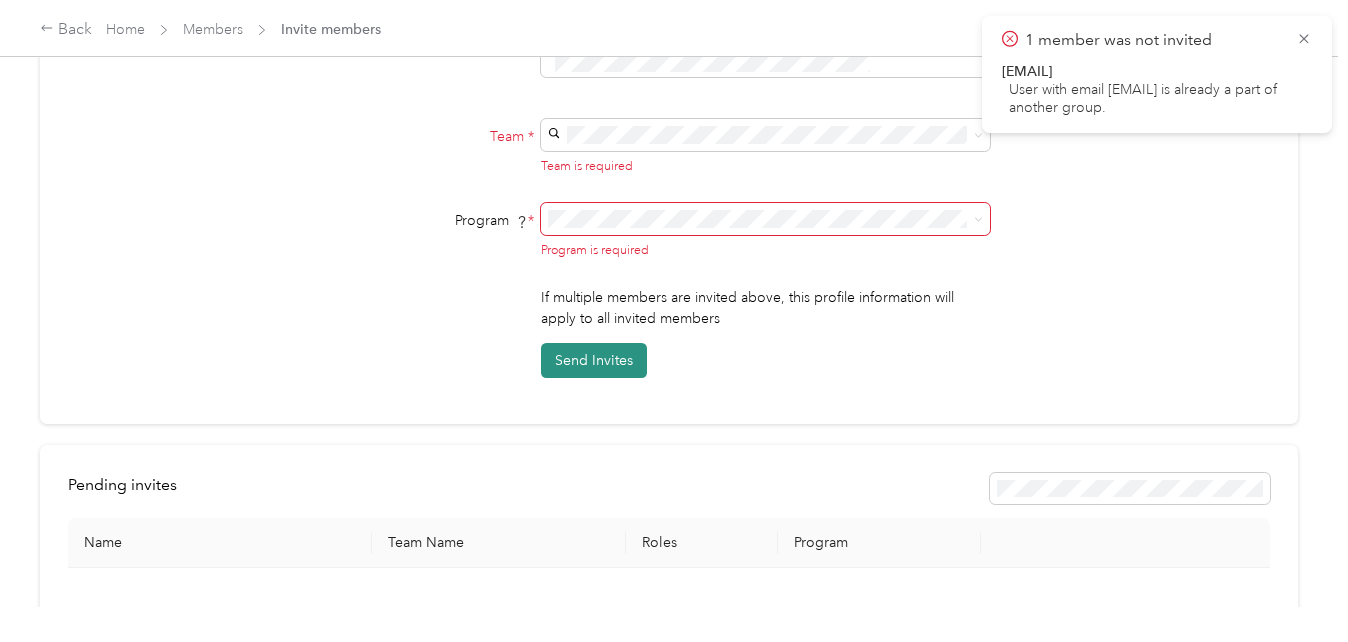 scroll, scrollTop: 0, scrollLeft: 0, axis: both 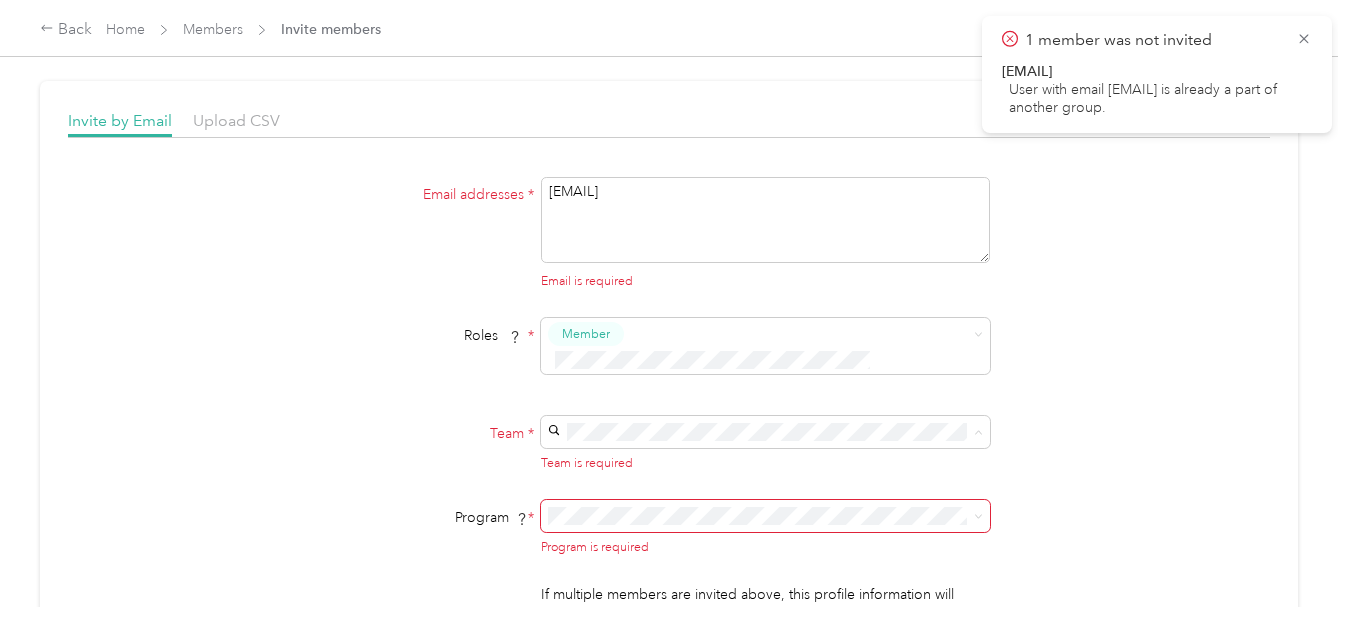 click on "[FIRST] [LAST]'s team" at bounding box center [619, 442] 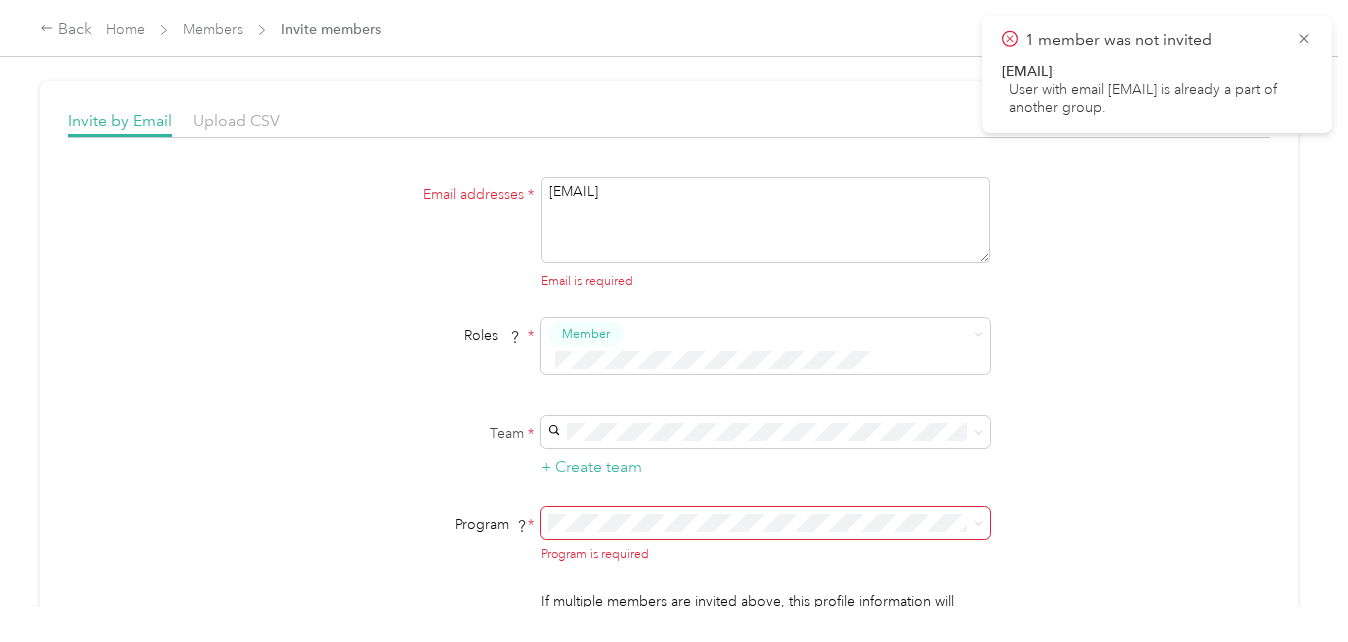 click at bounding box center (765, 523) 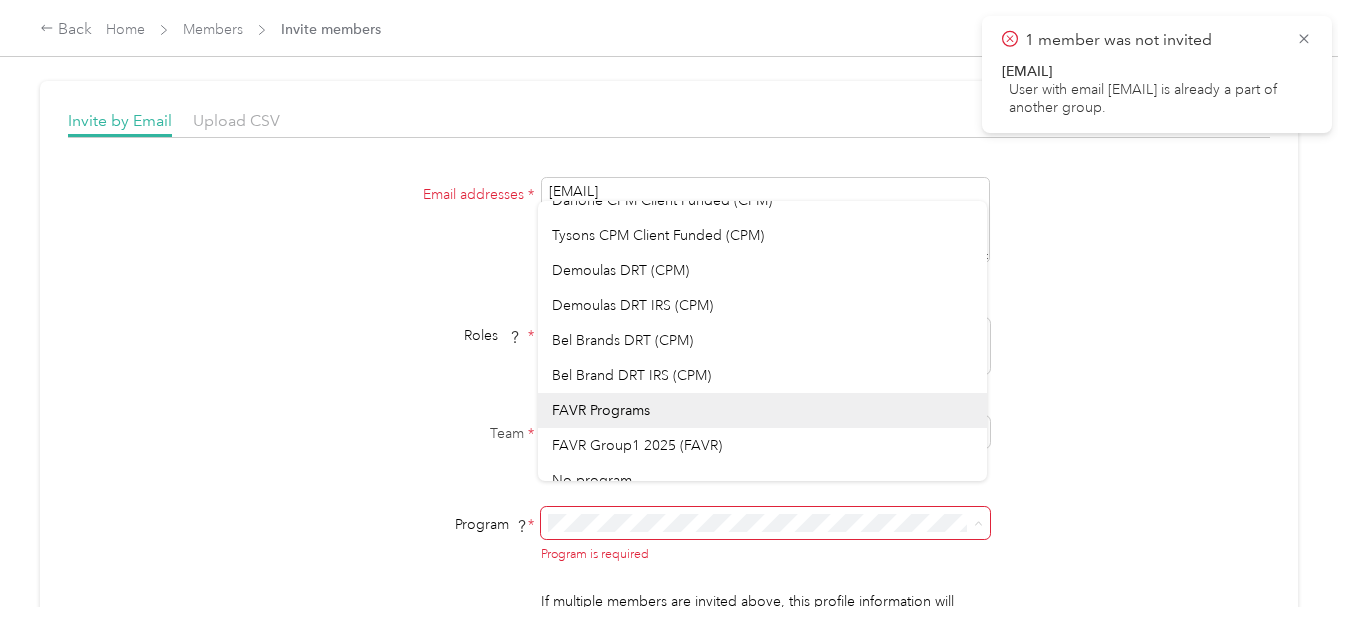 scroll, scrollTop: 385, scrollLeft: 0, axis: vertical 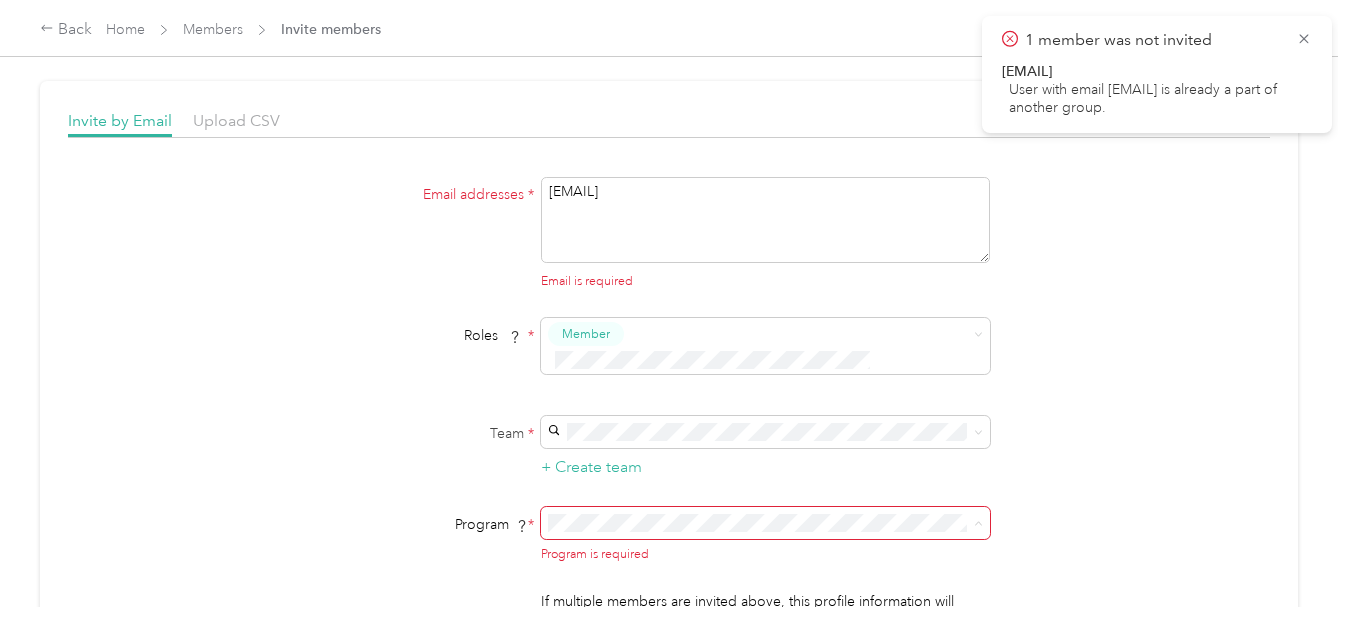 click on "Tysons CPM Client Funded (CPM)" at bounding box center (658, 218) 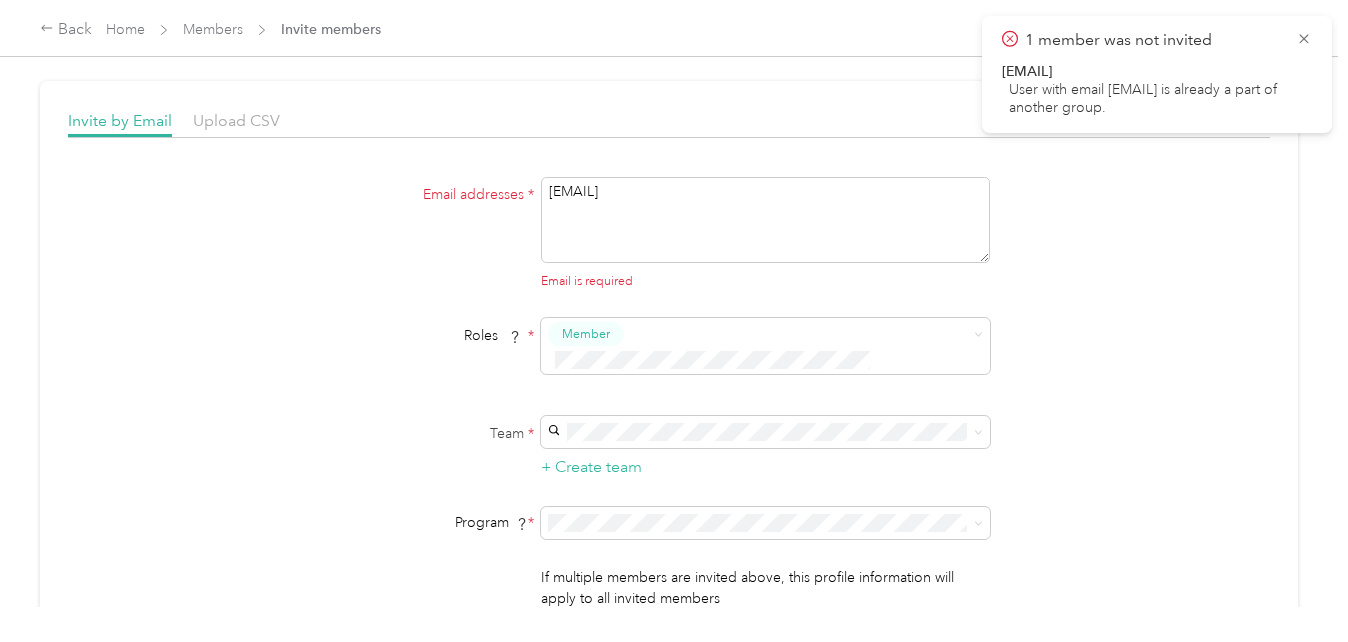 click on "Email addresses   * dhaut@acosta.com Email is required Roles   * Member   Team   * + Create team Program * Program start date   State   Zip code   Expected Annual Business Miles   miles Must be greater than 5,000 miles If multiple members are invited above, this profile information will apply to all invited members Send Invites" at bounding box center (669, 417) 